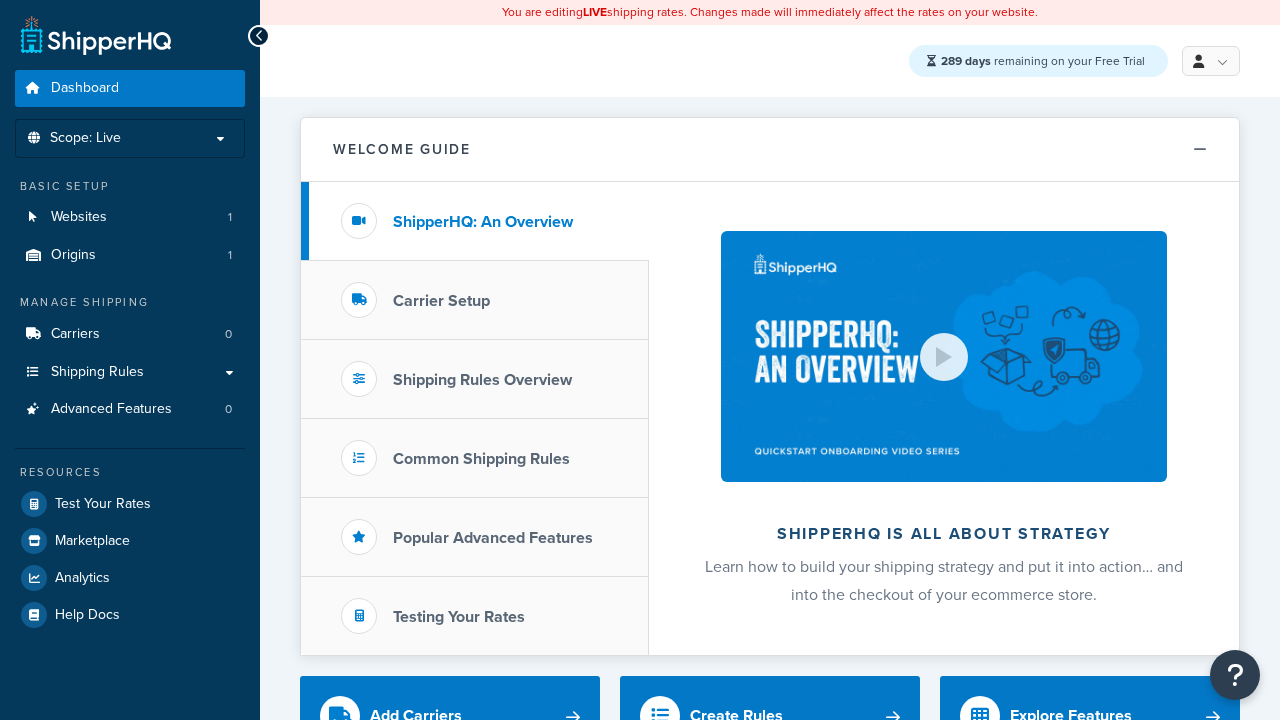 scroll, scrollTop: 0, scrollLeft: 0, axis: both 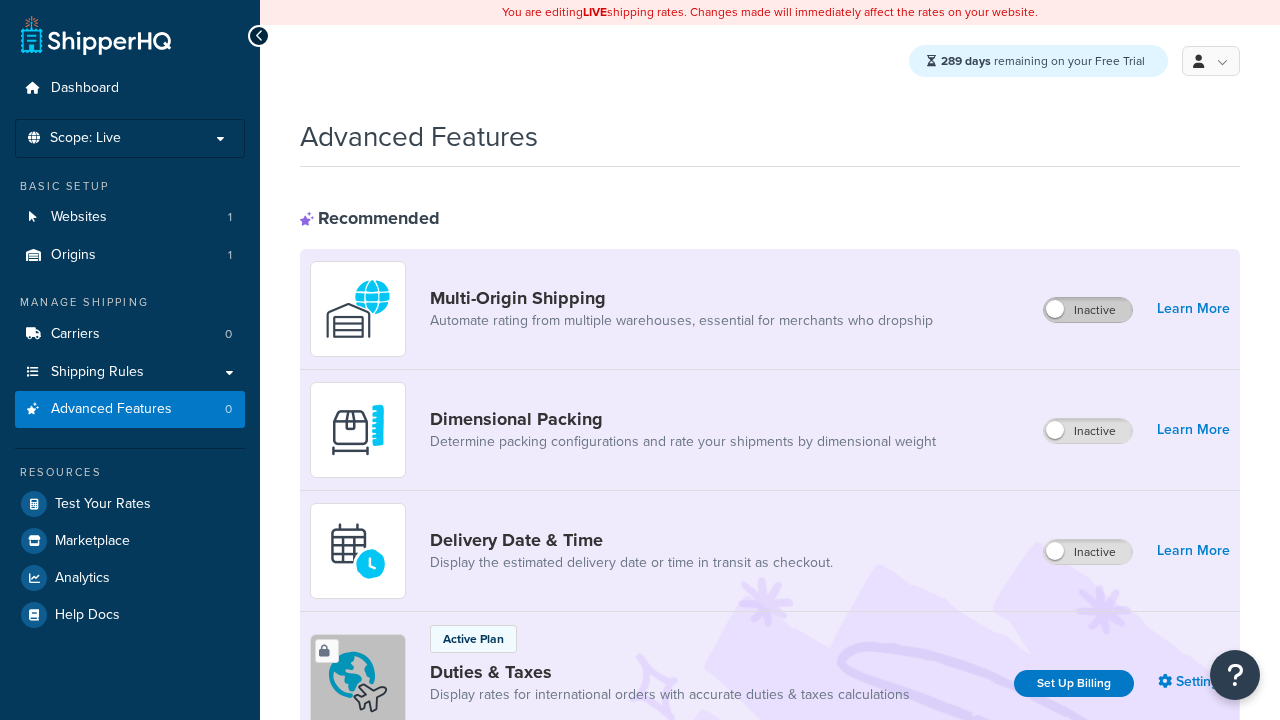 click on "Inactive" at bounding box center [1088, 310] 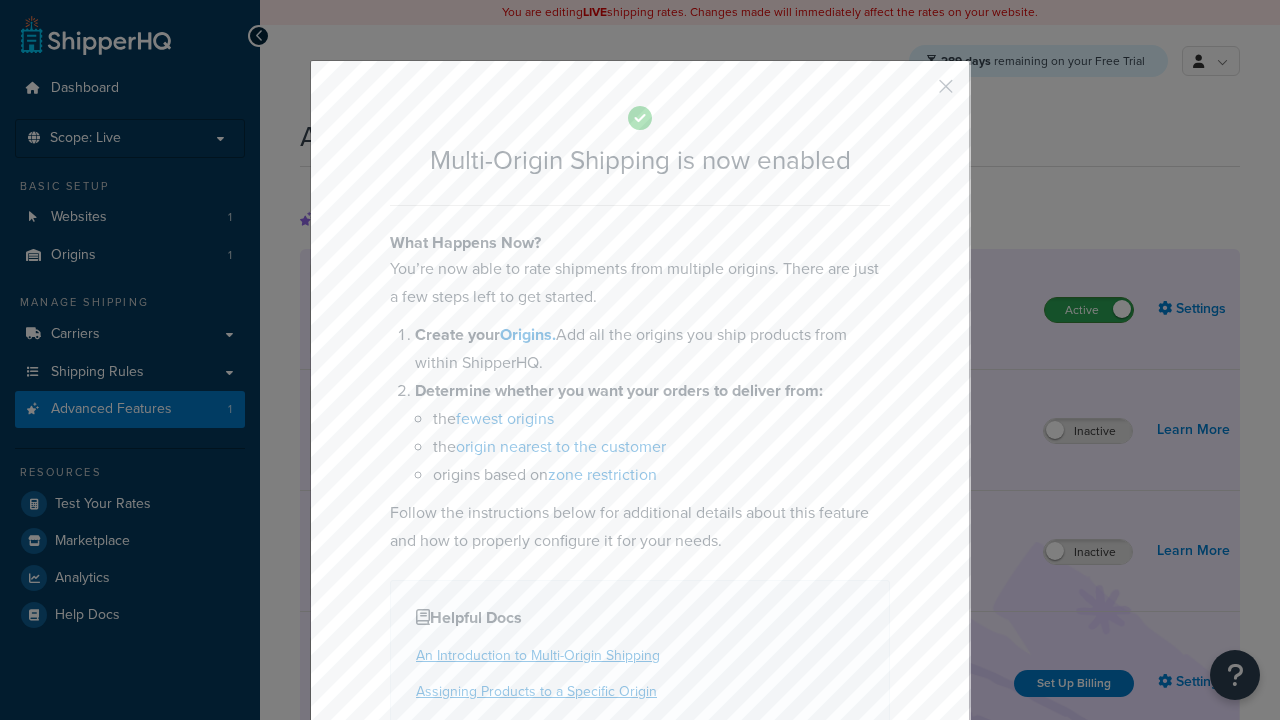 scroll, scrollTop: 0, scrollLeft: 0, axis: both 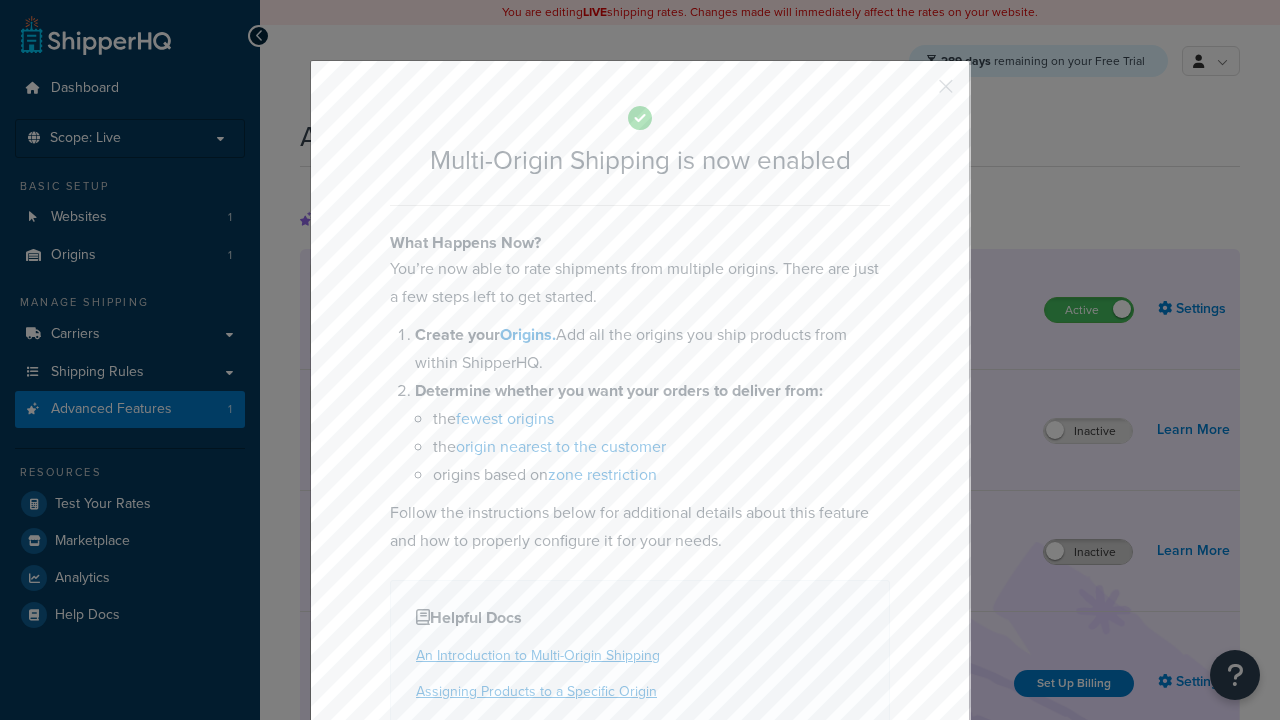 click at bounding box center [916, 93] 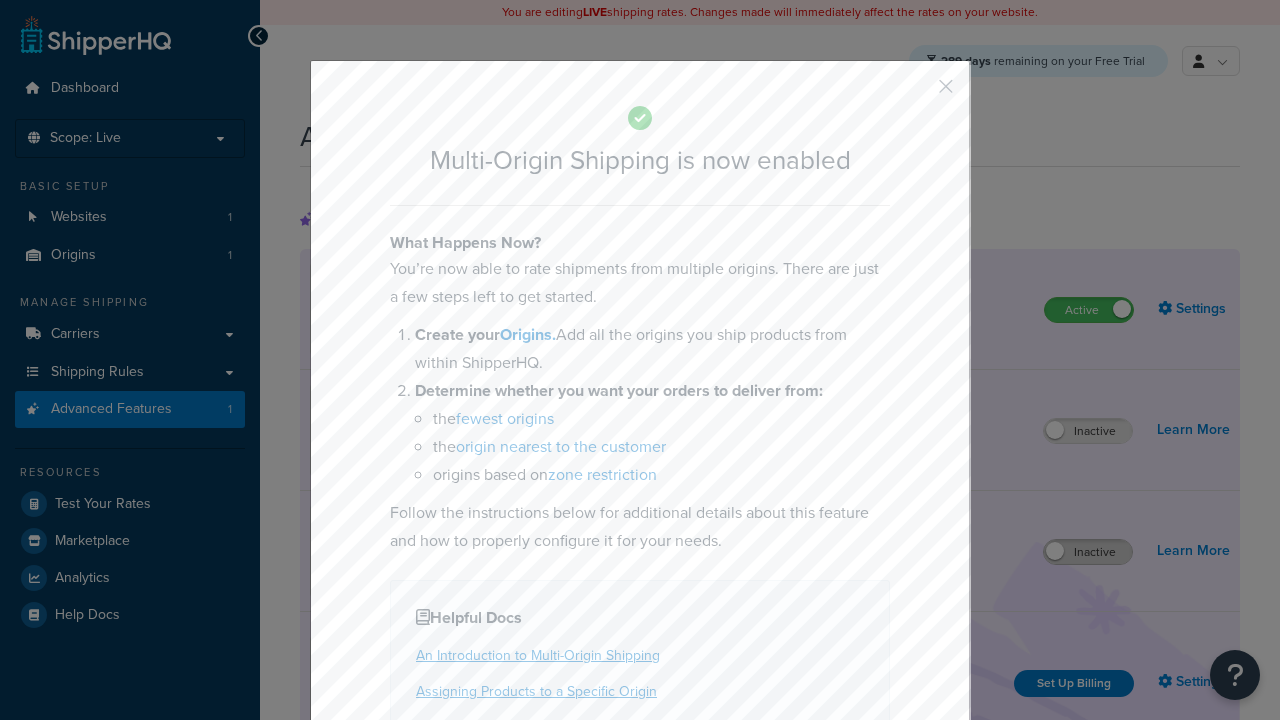 click on "Inactive" at bounding box center [1088, 552] 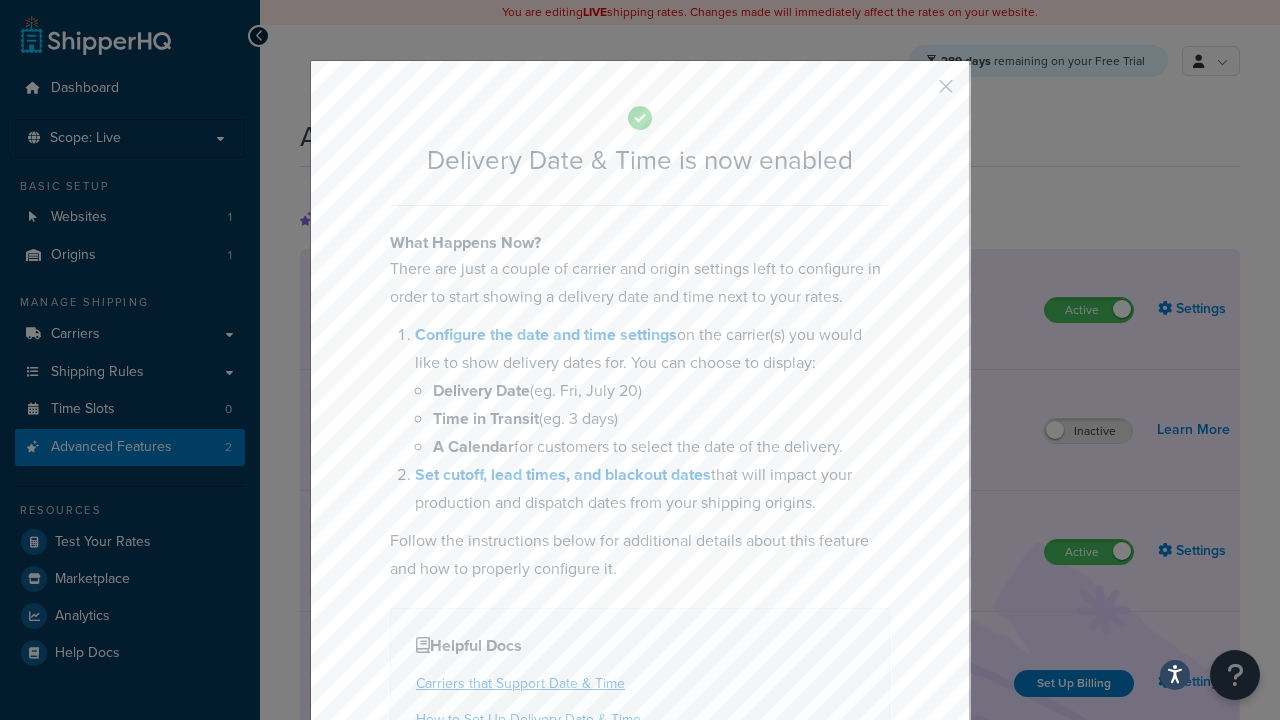 click at bounding box center (916, 93) 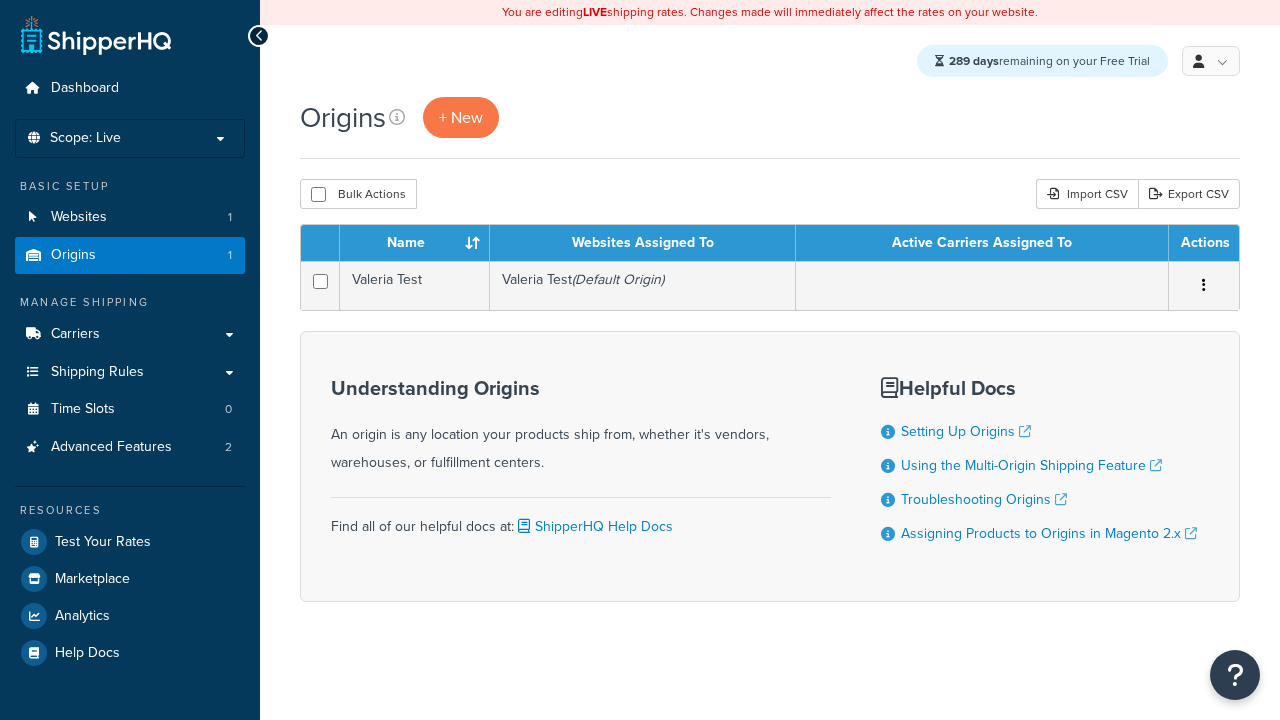 scroll, scrollTop: 0, scrollLeft: 0, axis: both 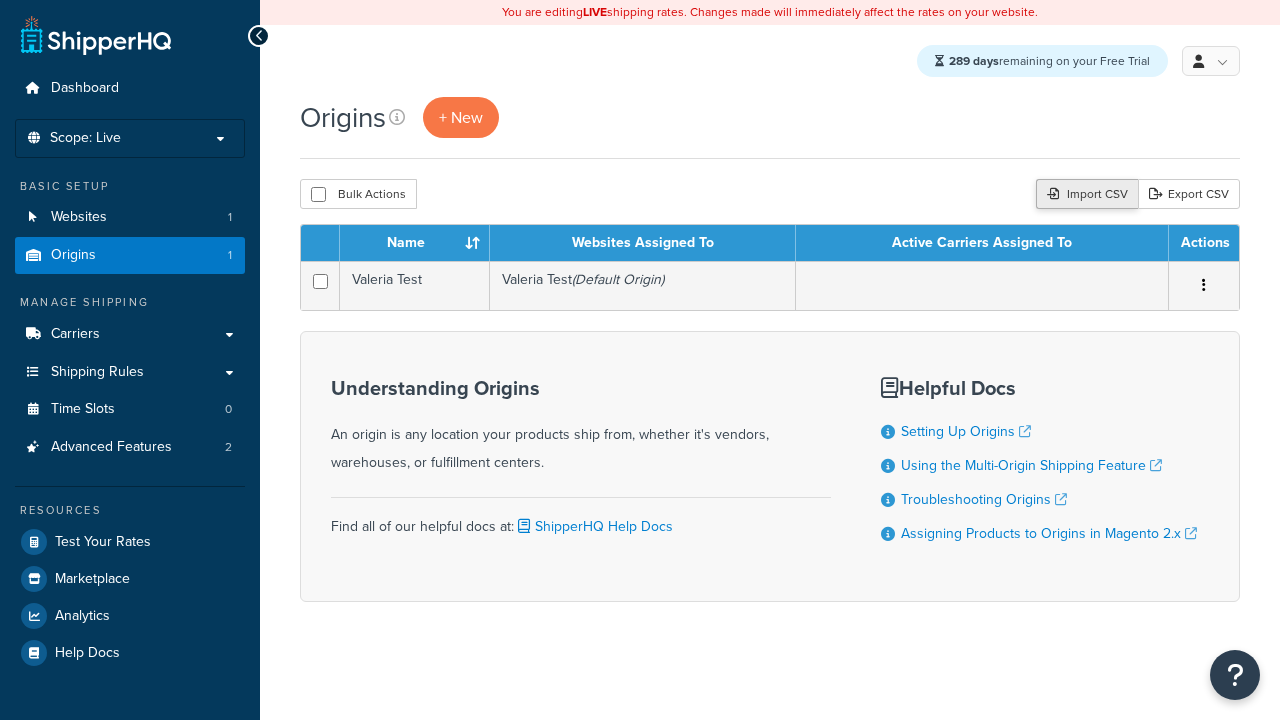 click on "Import CSV" at bounding box center (1087, 194) 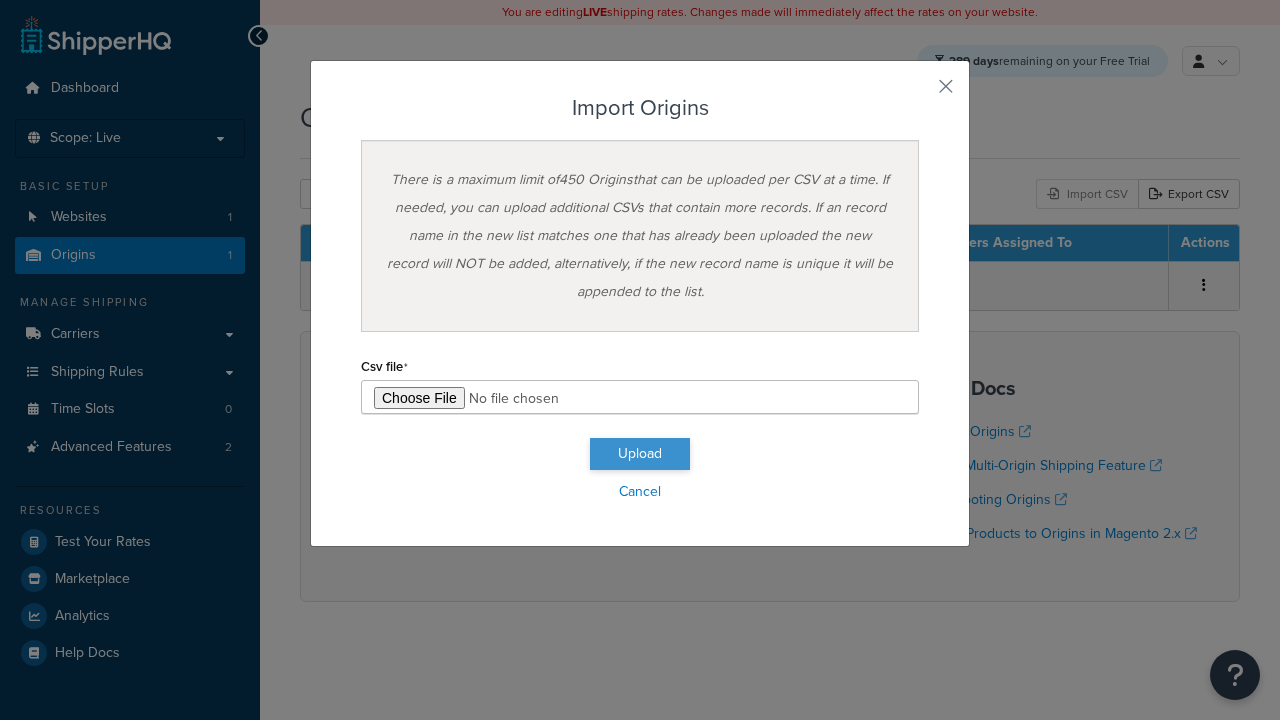 click on "Import Origins" at bounding box center (640, 108) 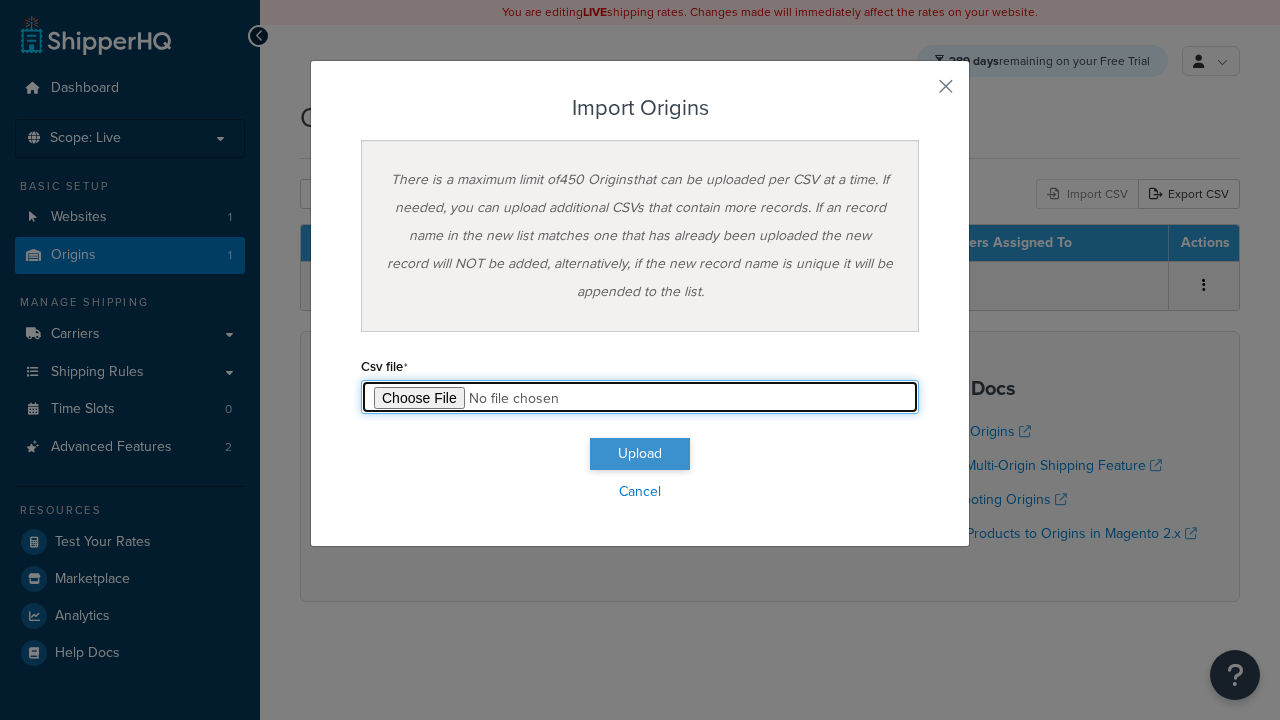 click at bounding box center [640, 397] 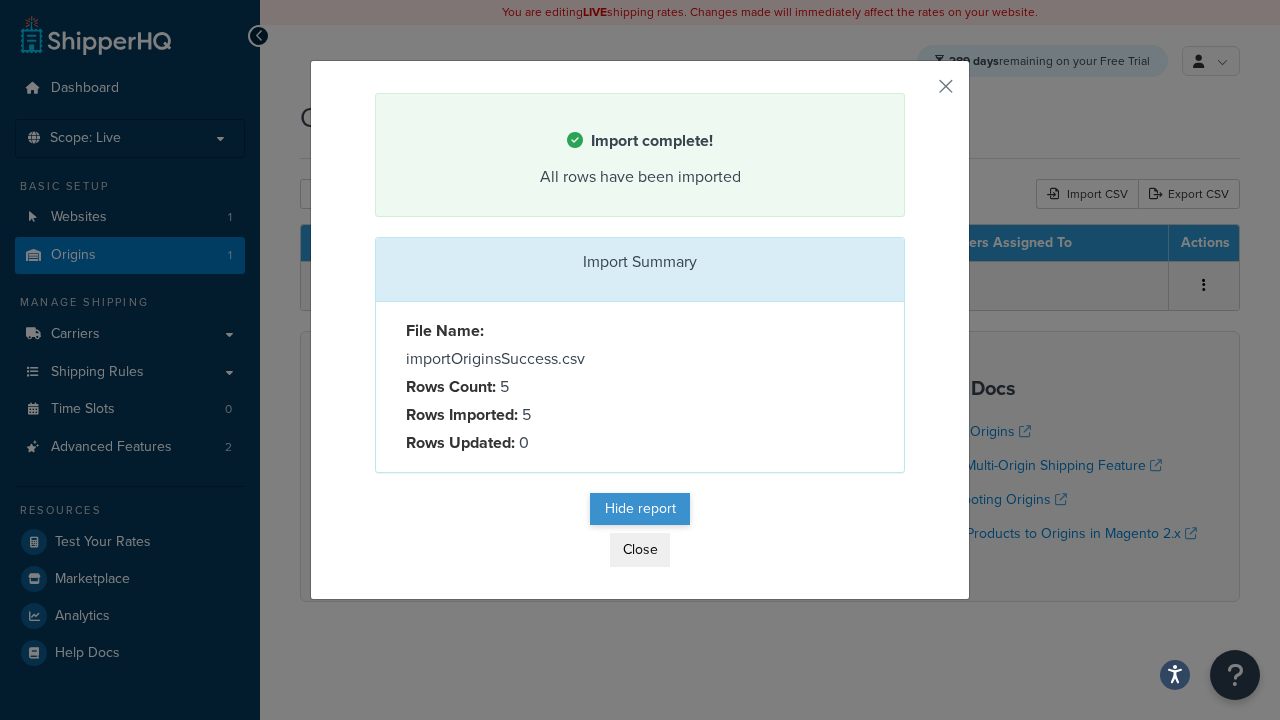 click on "Hide report" at bounding box center (640, 509) 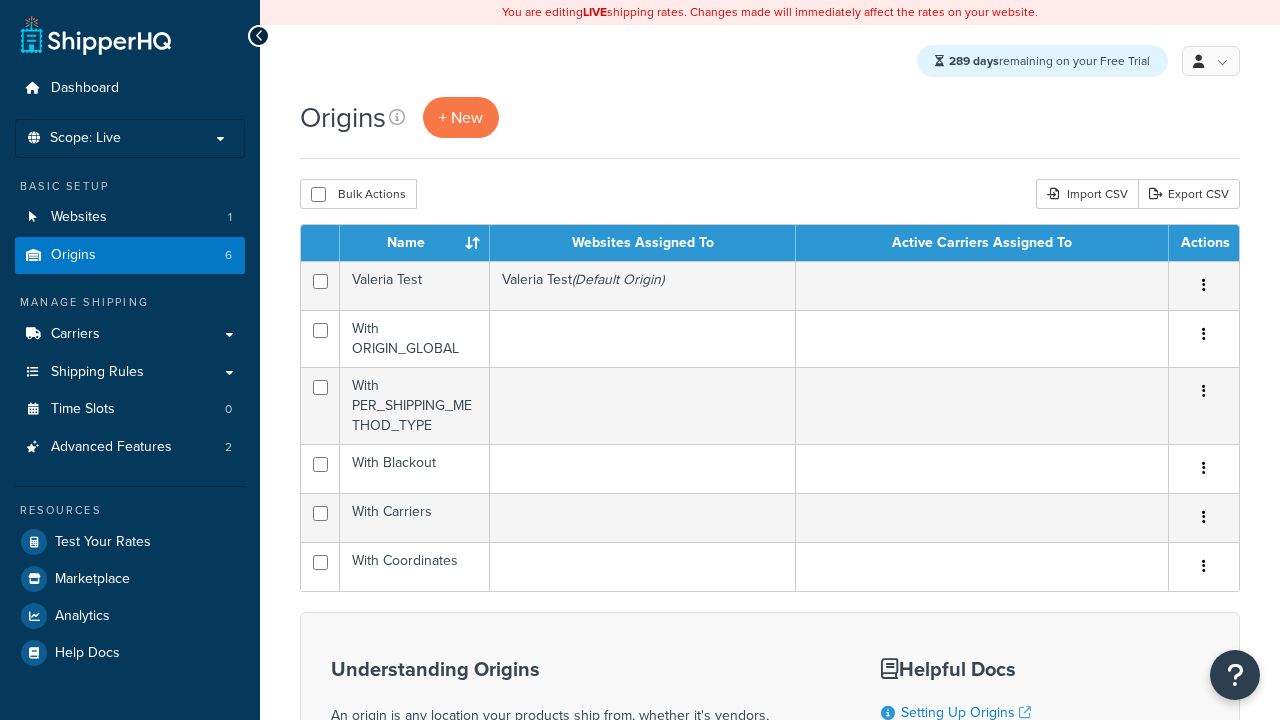 scroll, scrollTop: 0, scrollLeft: 0, axis: both 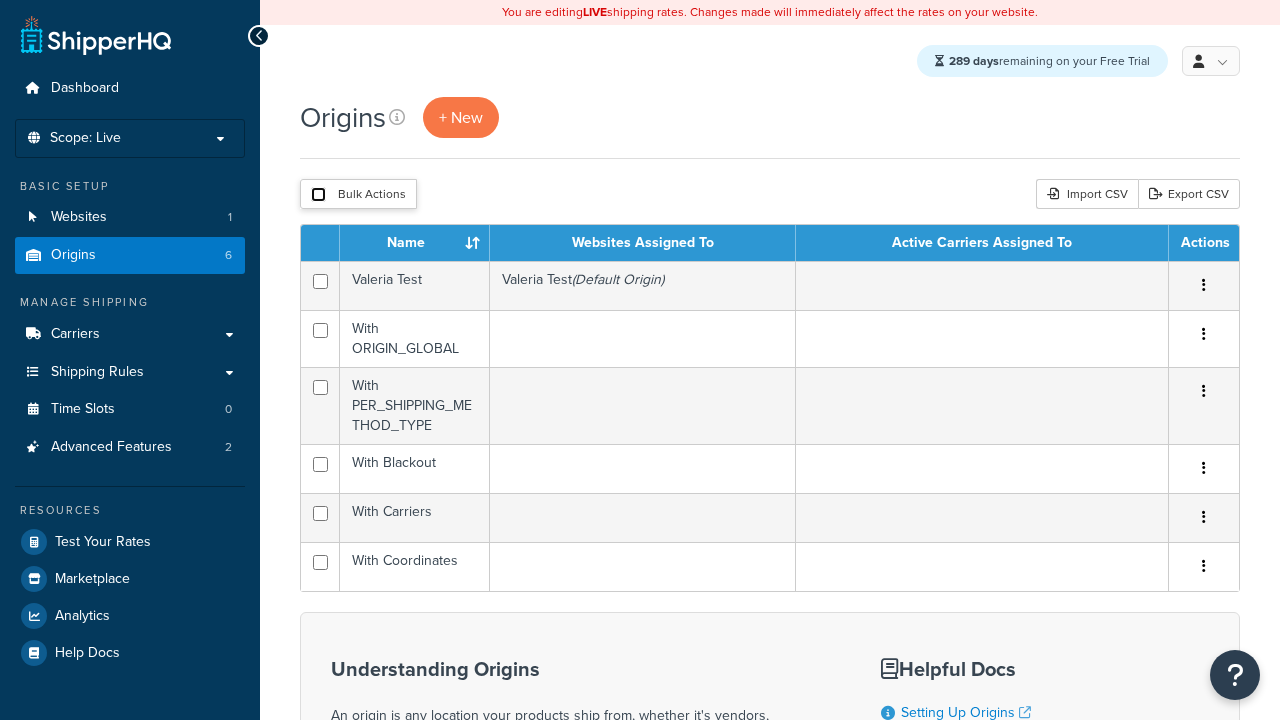click at bounding box center (318, 194) 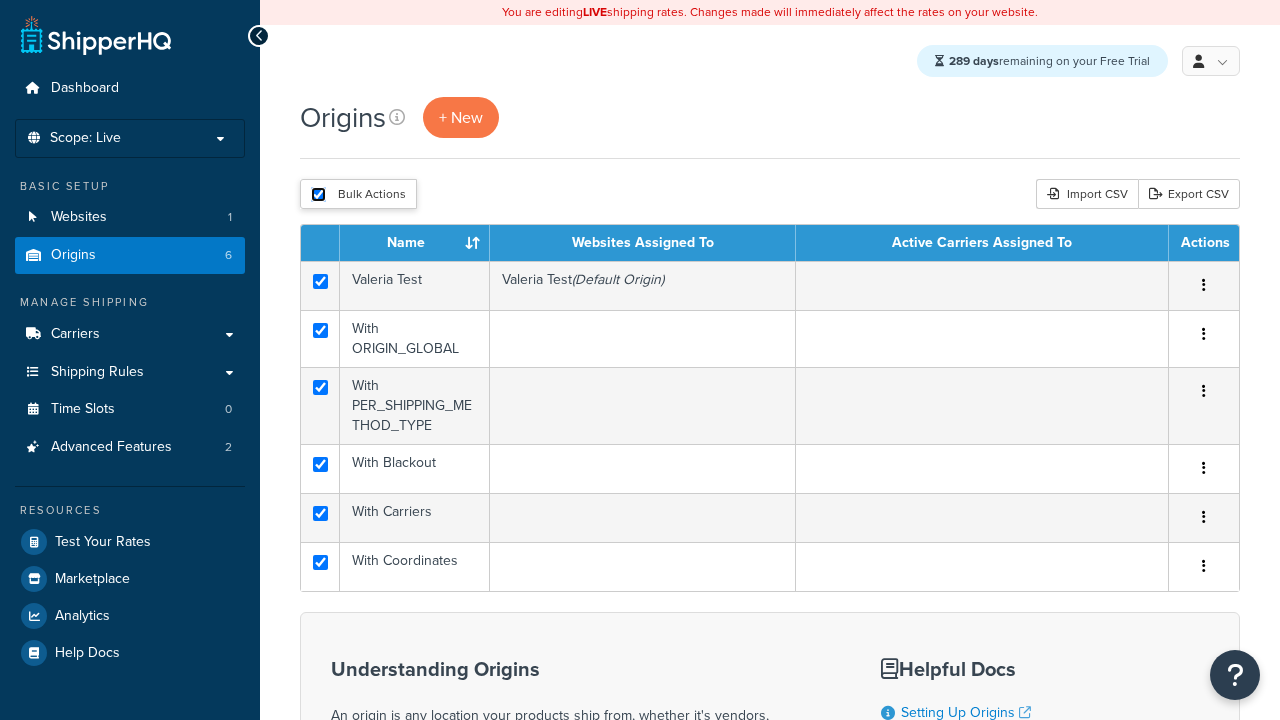 checkbox on "true" 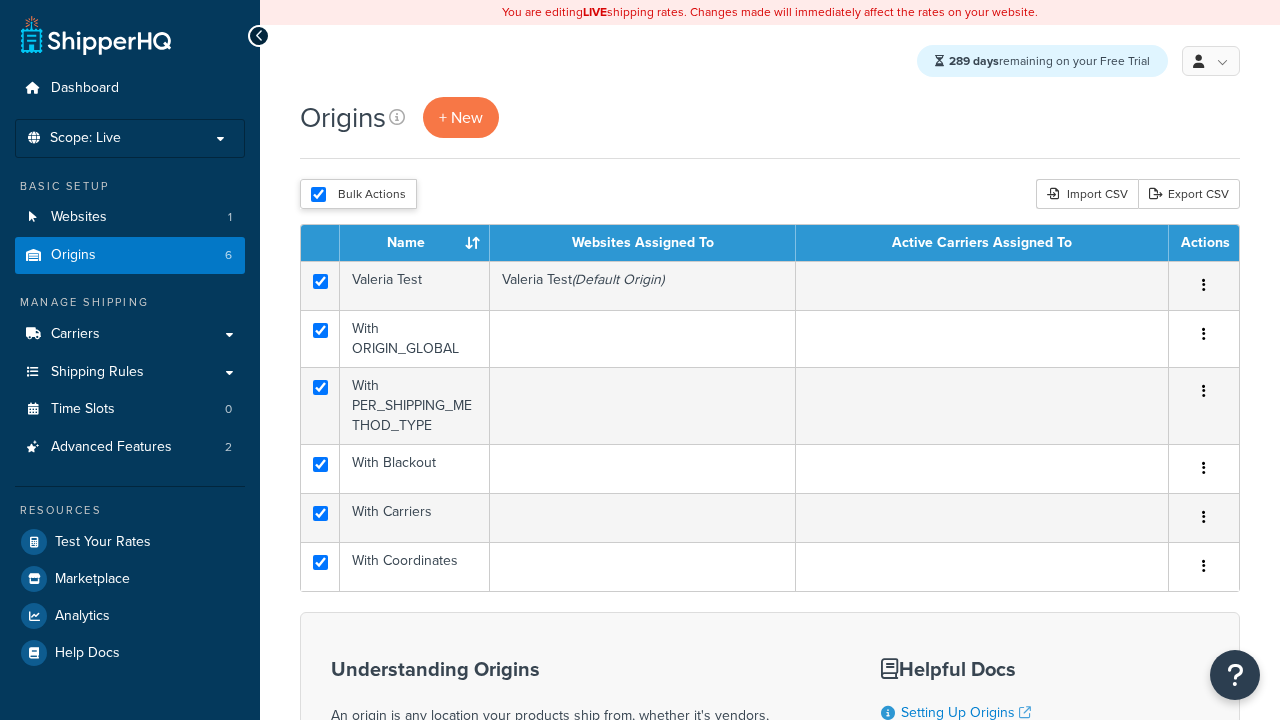 click on "Duplicate" at bounding box center (0, 0) 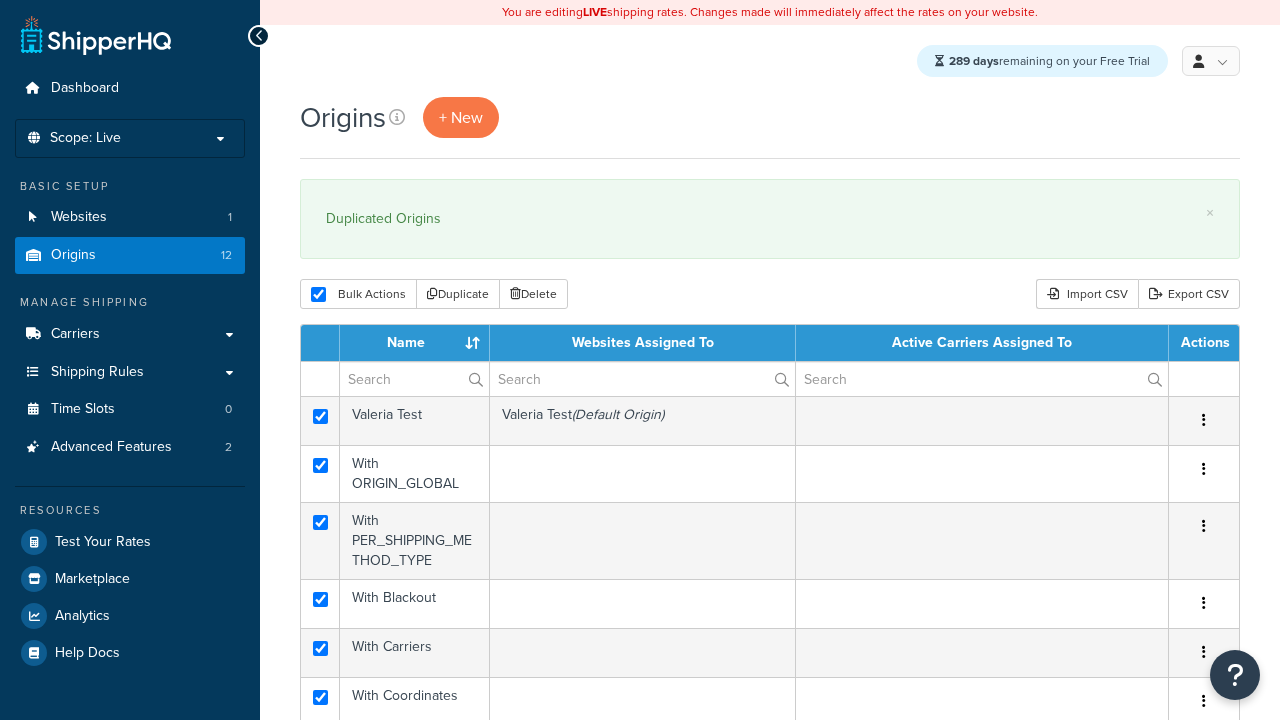 scroll, scrollTop: 0, scrollLeft: 0, axis: both 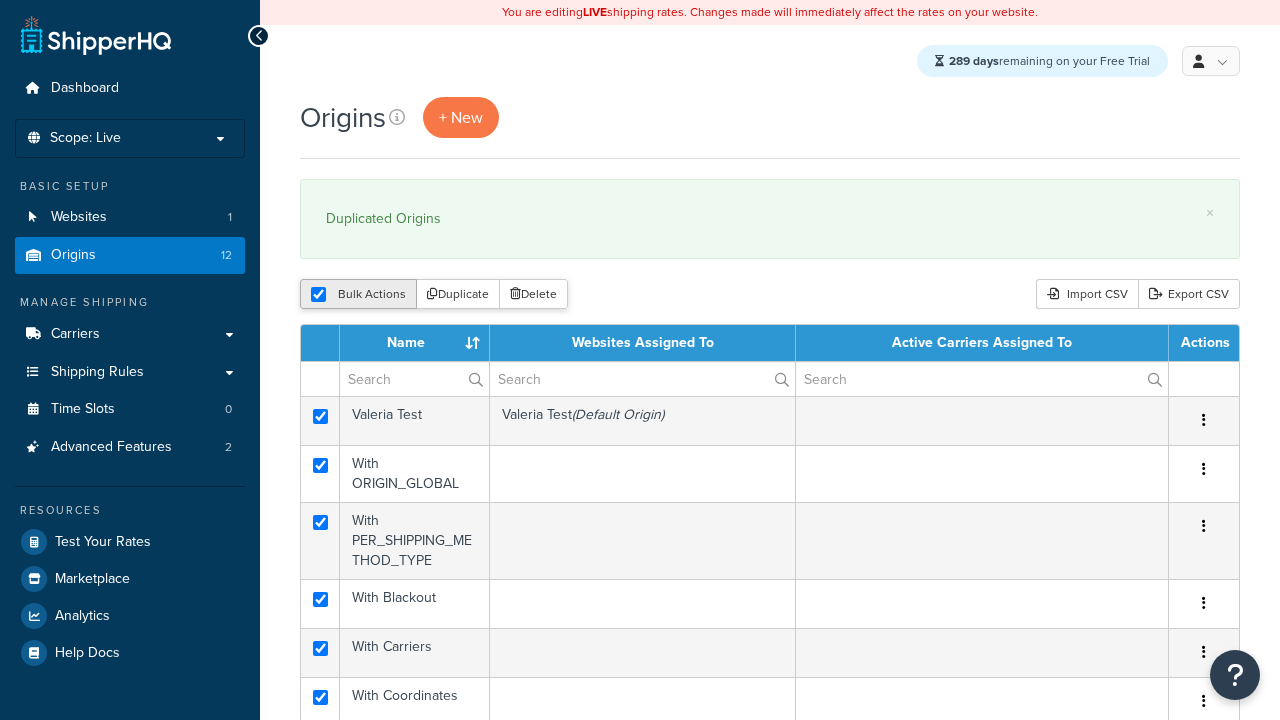 click at bounding box center (318, 294) 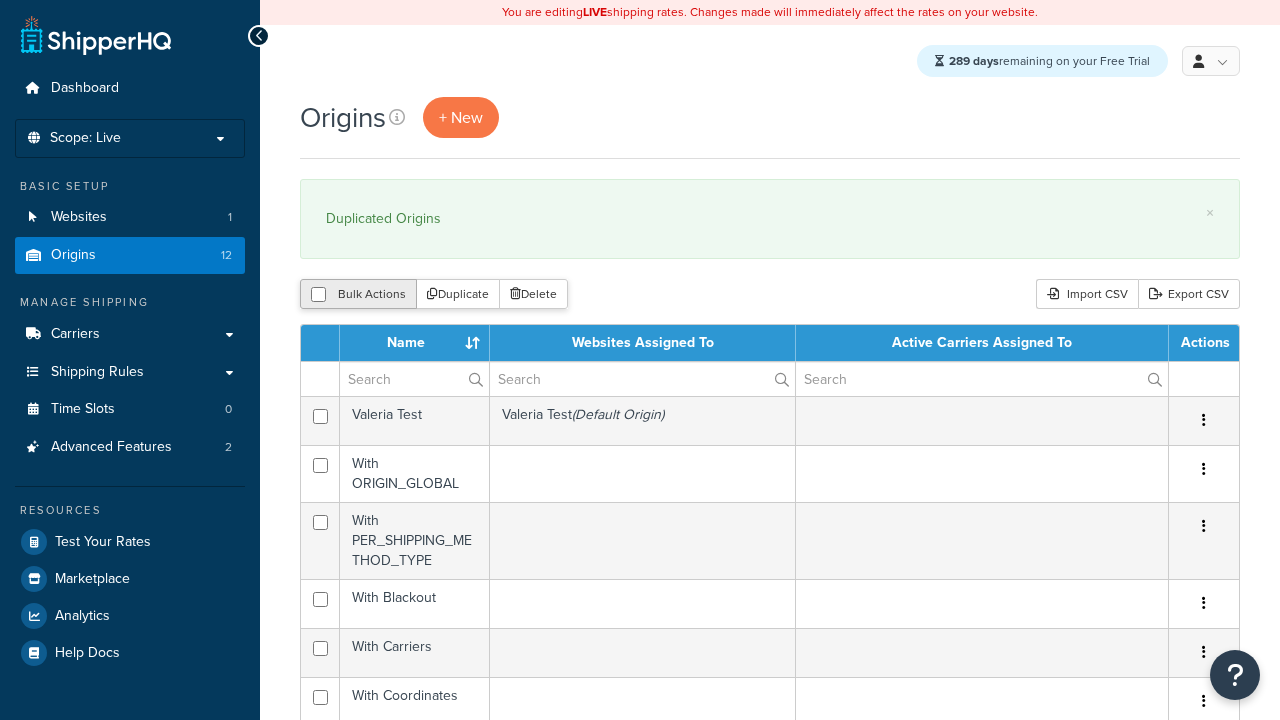 checkbox on "false" 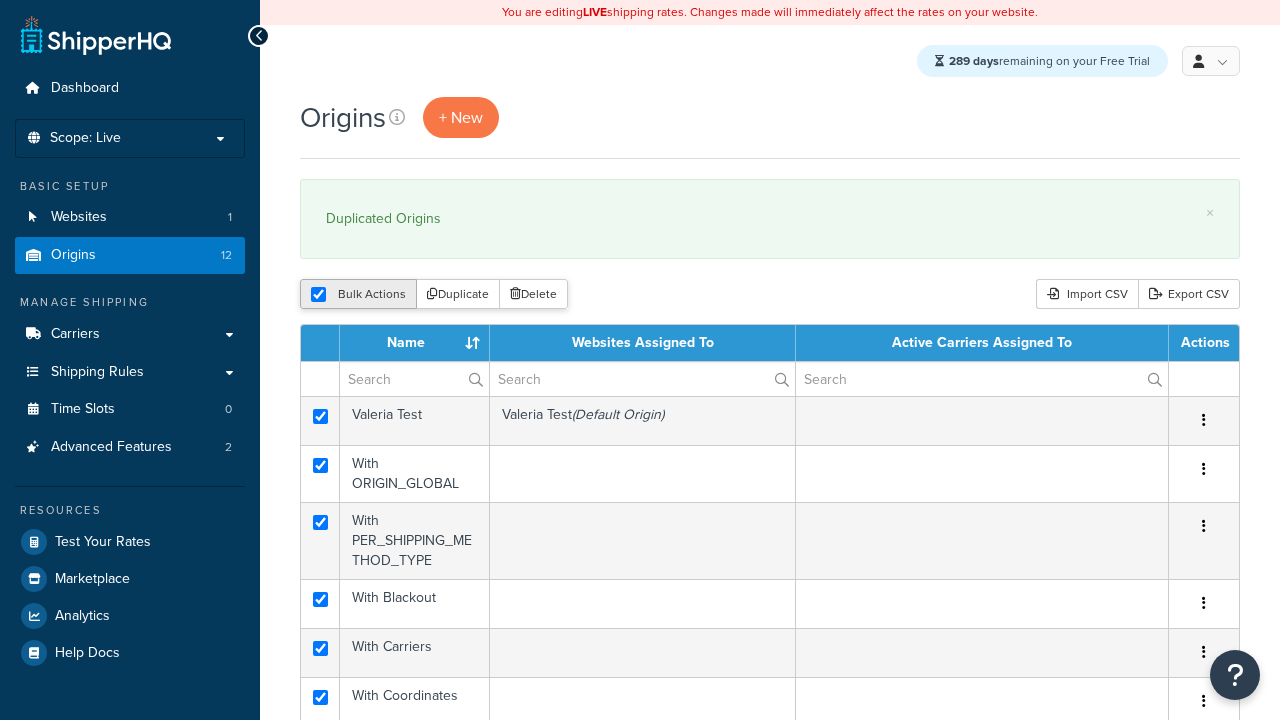 checkbox on "true" 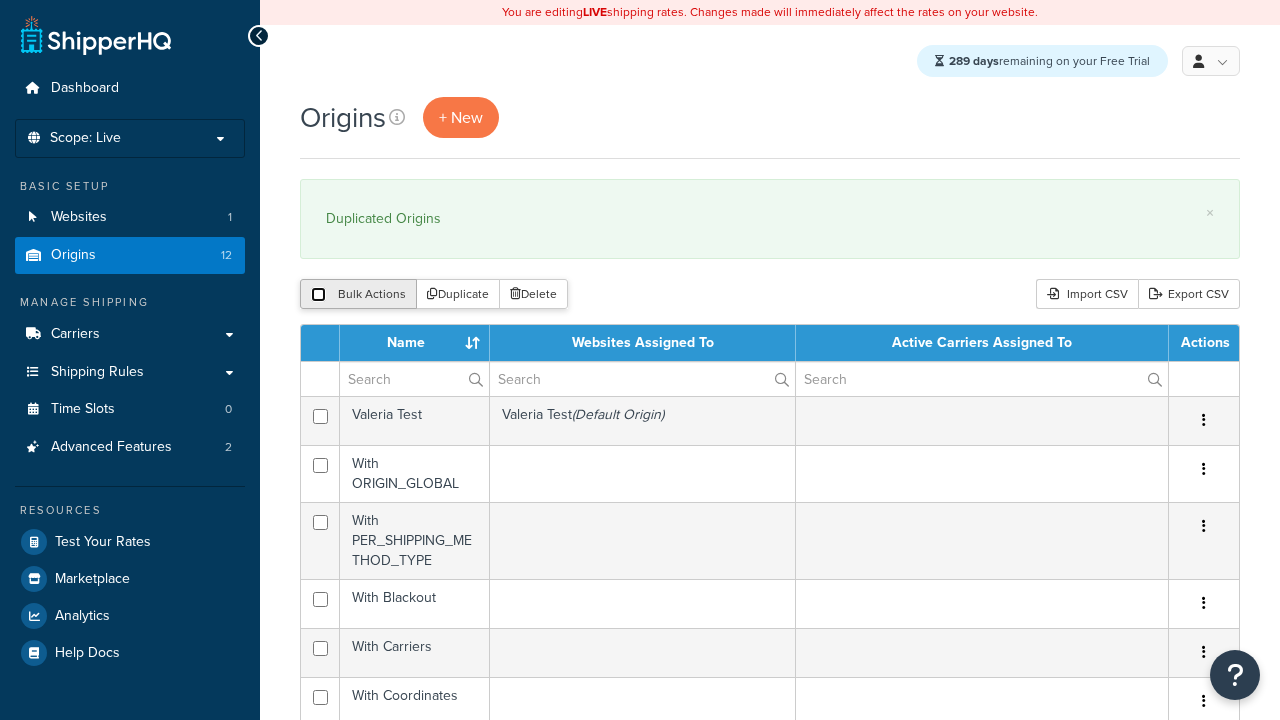 checkbox on "false" 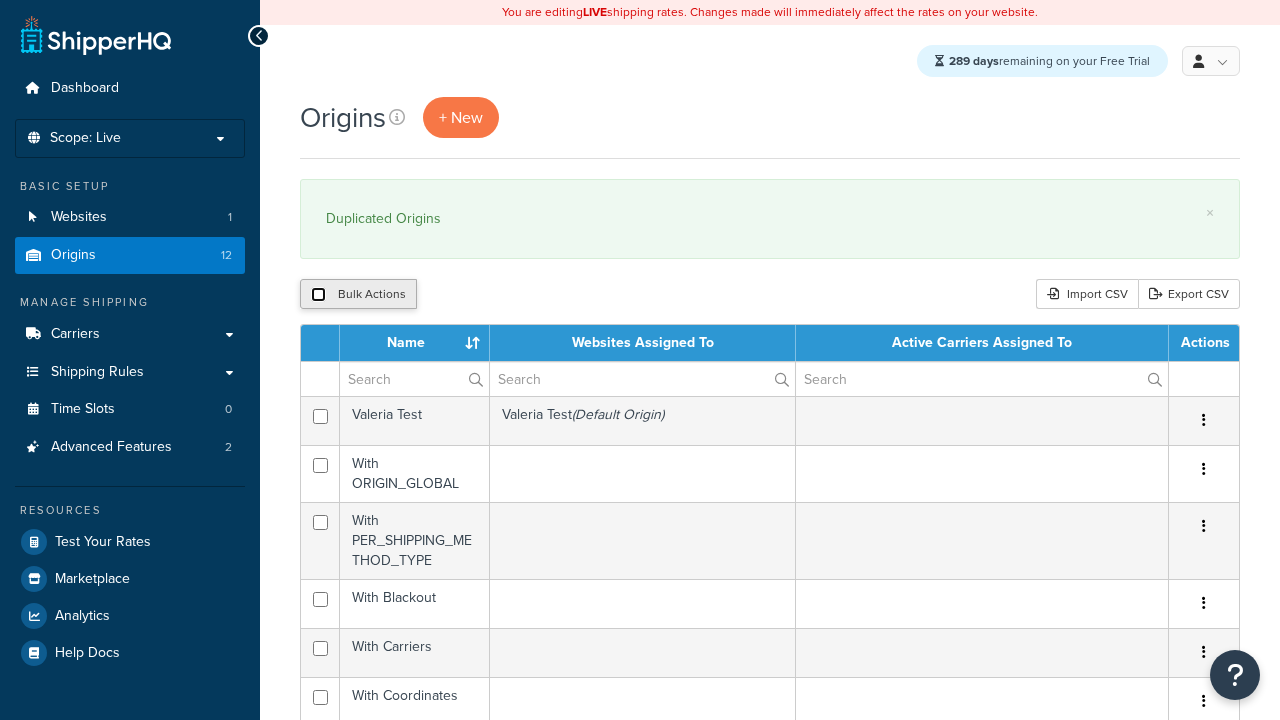 scroll, scrollTop: 0, scrollLeft: 0, axis: both 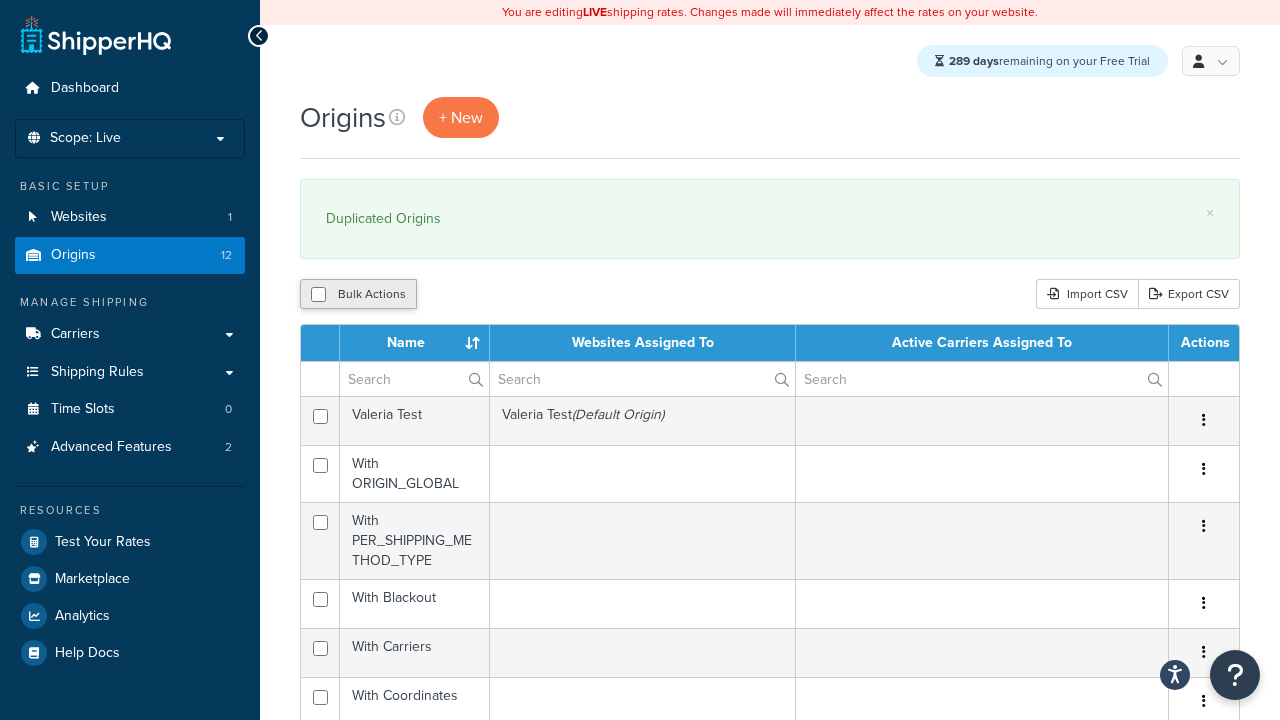 click on "Bulk Actions" at bounding box center (358, 294) 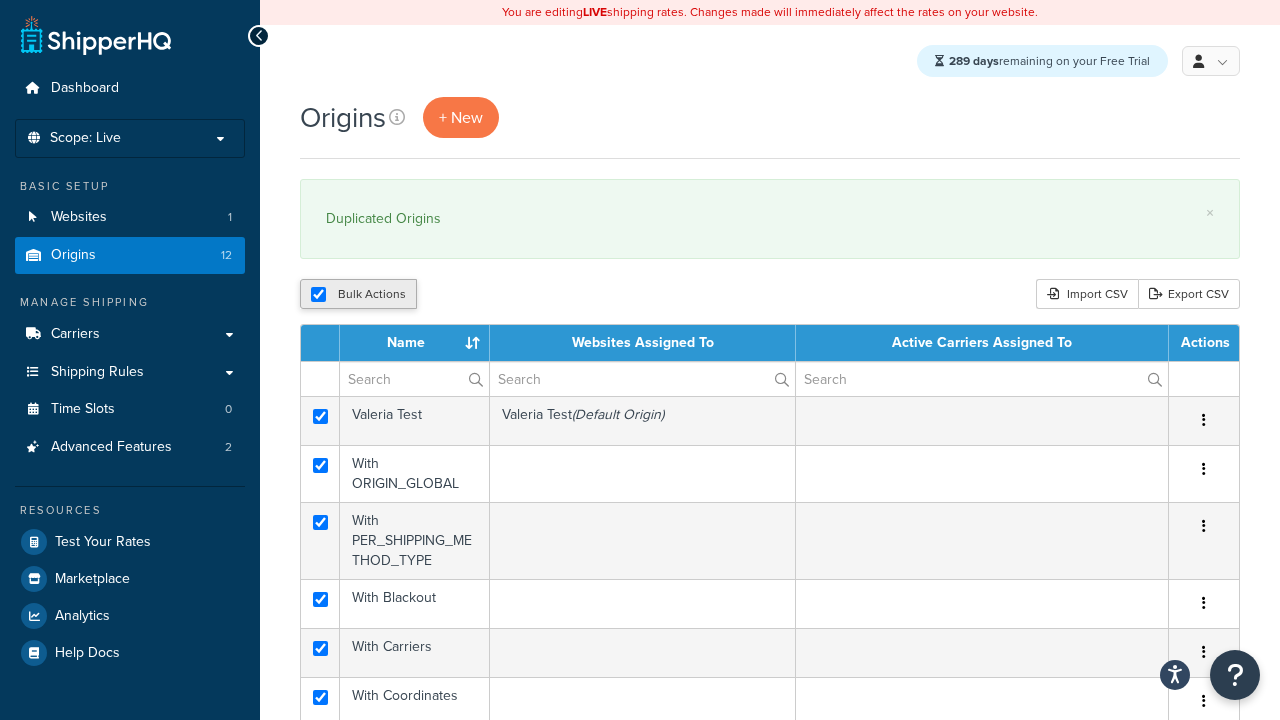 checkbox on "true" 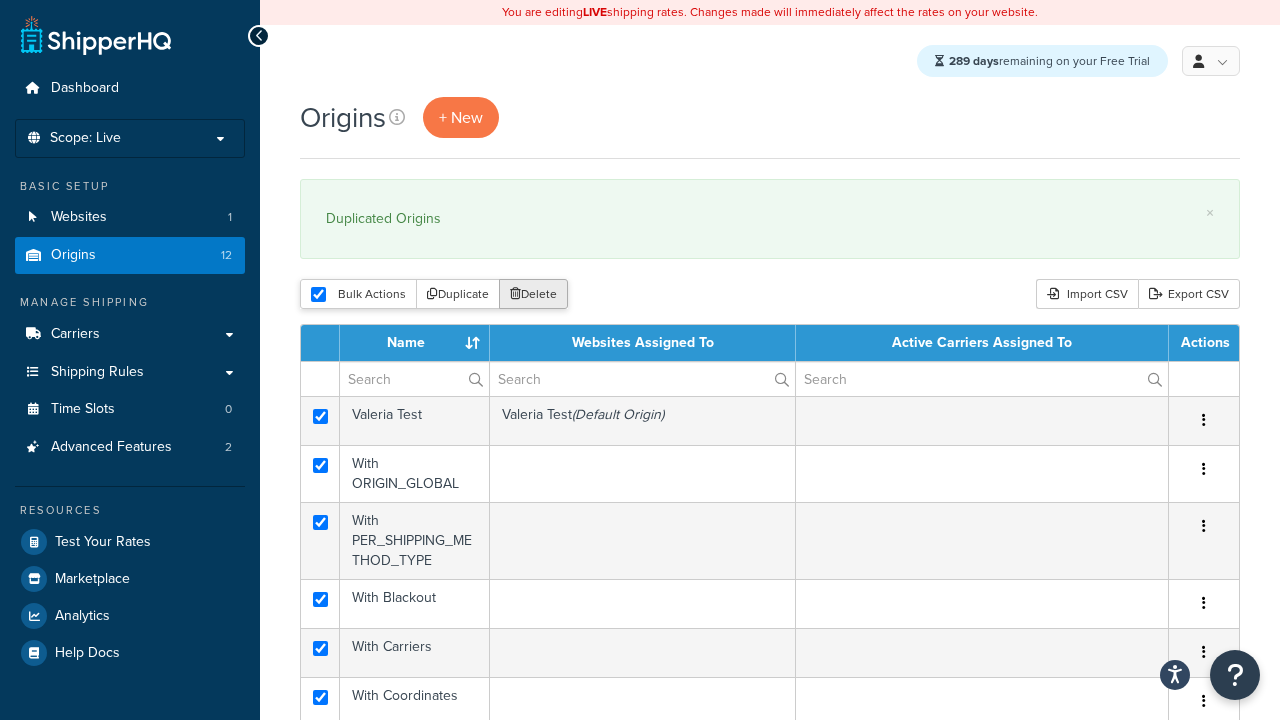 click on "Delete" at bounding box center (533, 294) 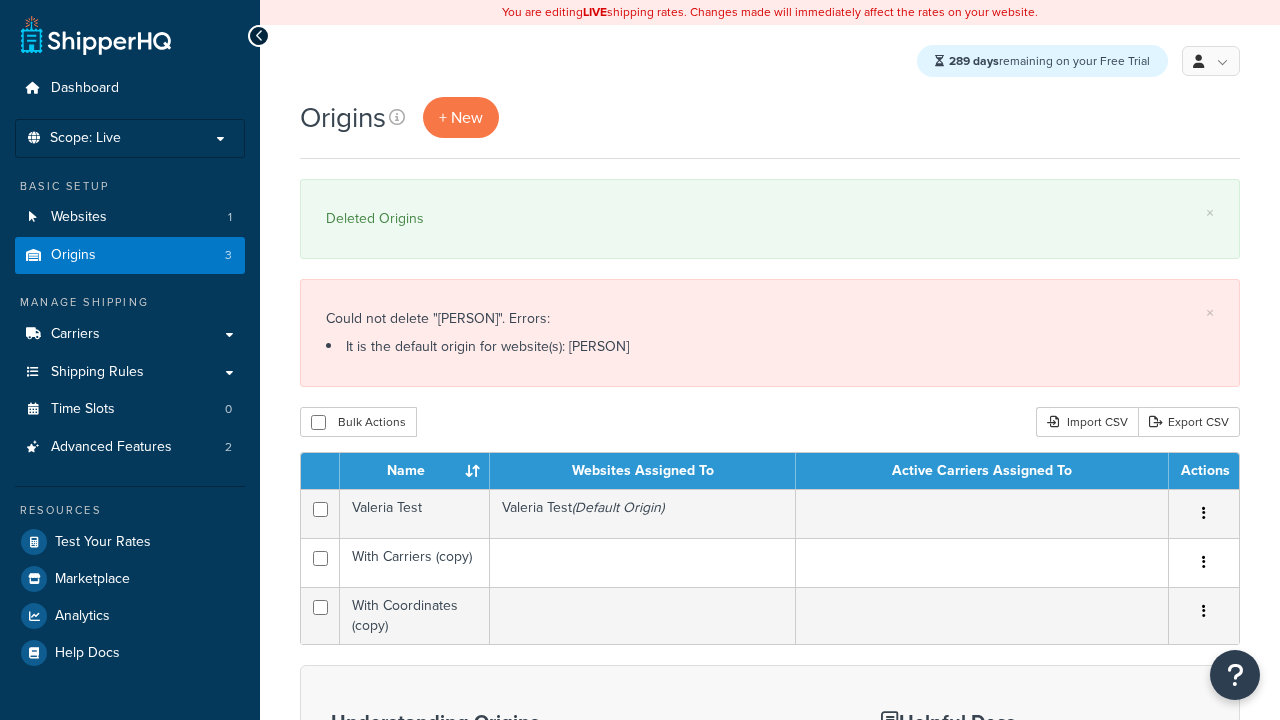 scroll, scrollTop: 0, scrollLeft: 0, axis: both 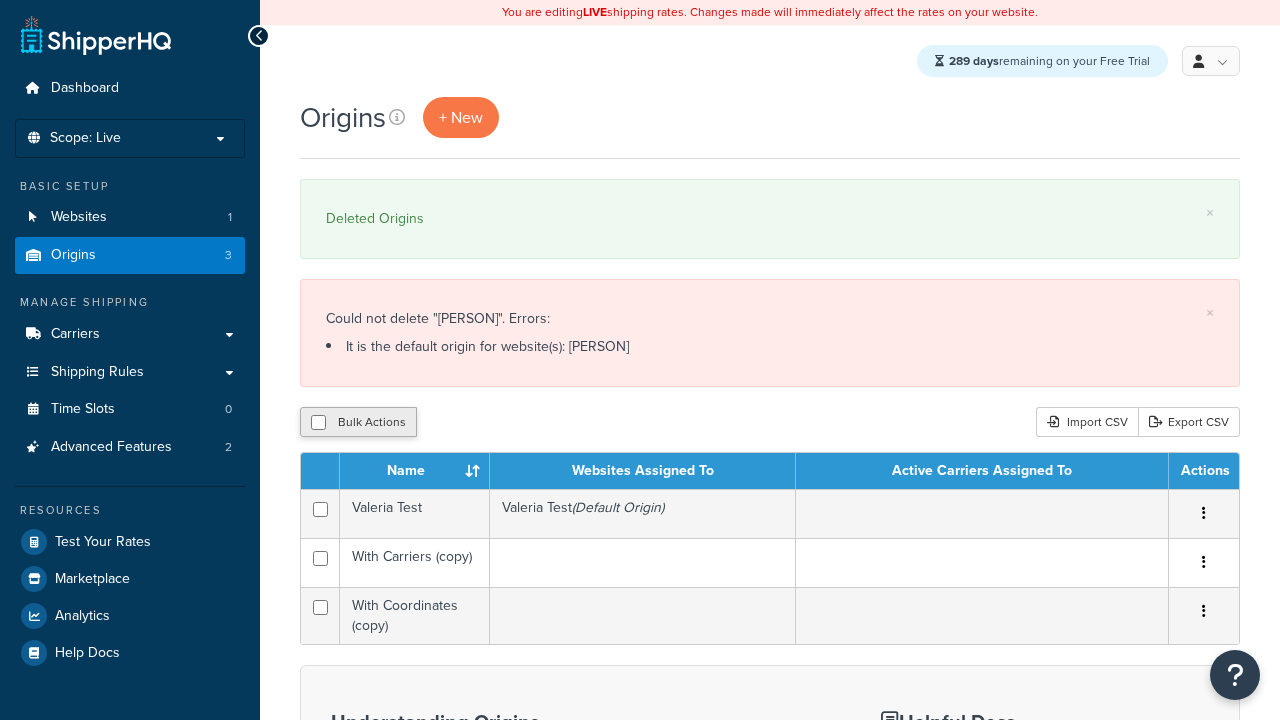 click on "Bulk Actions" at bounding box center [358, 422] 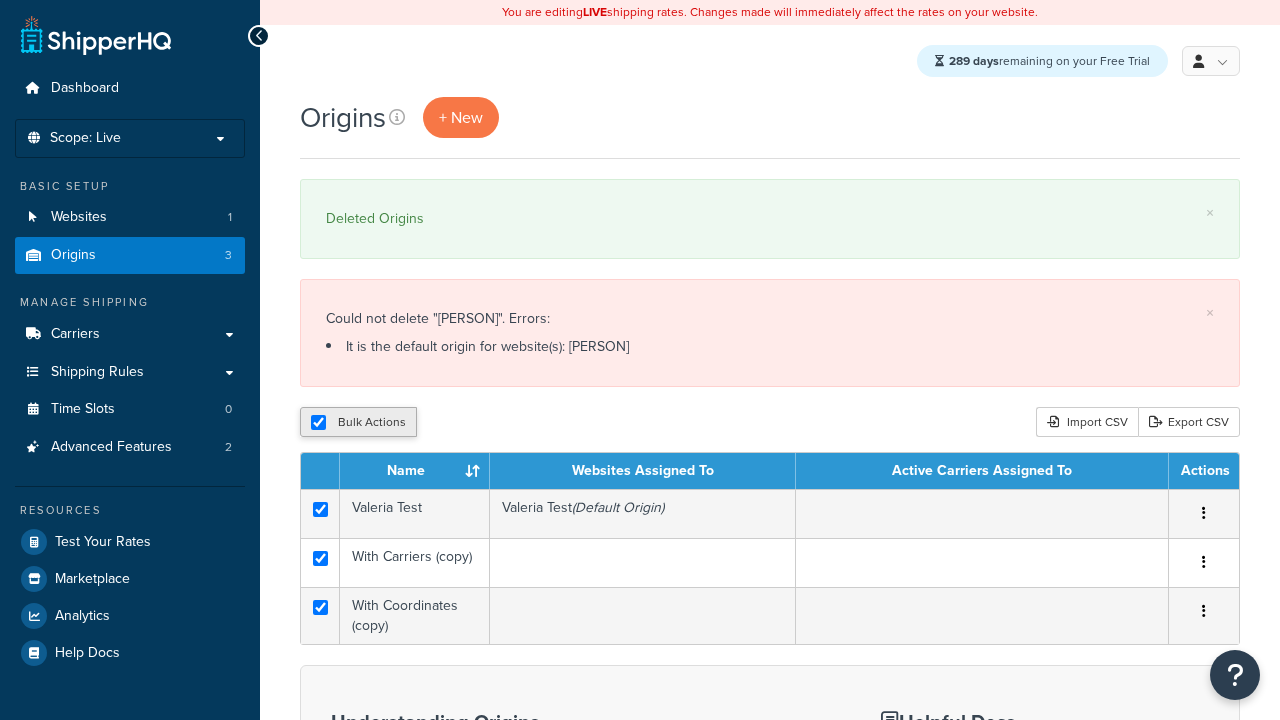 checkbox on "true" 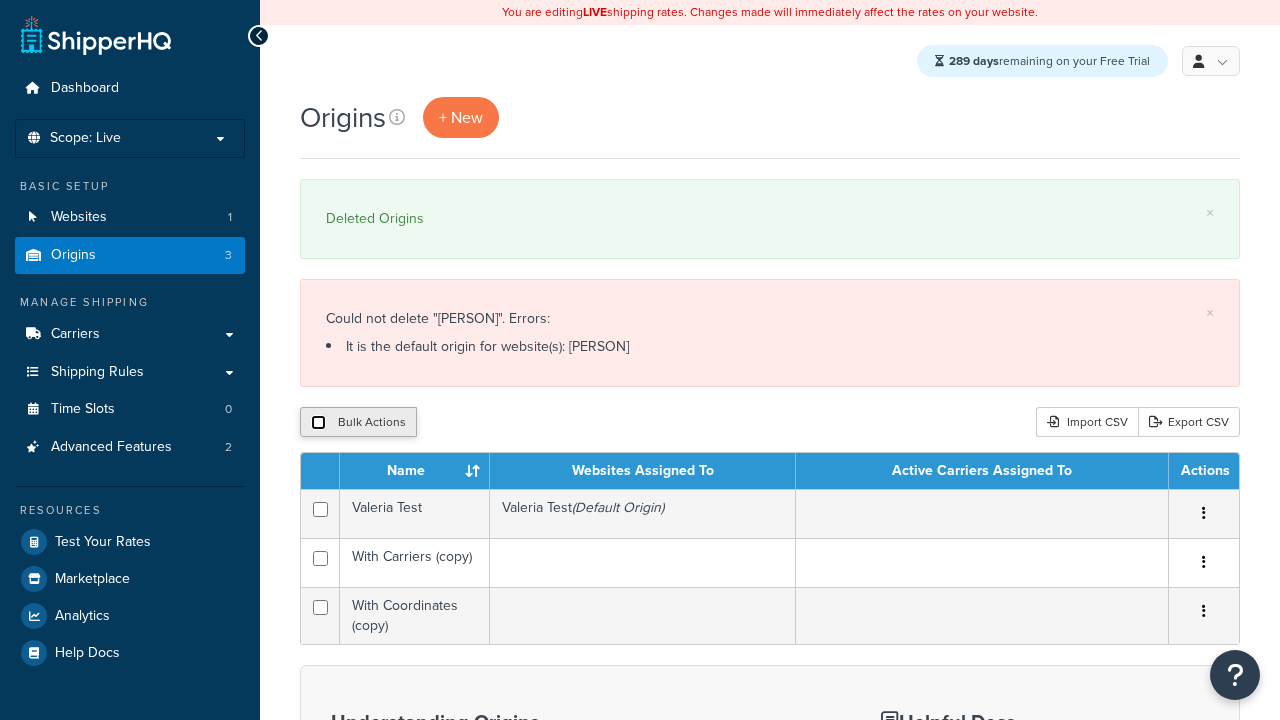 checkbox on "false" 